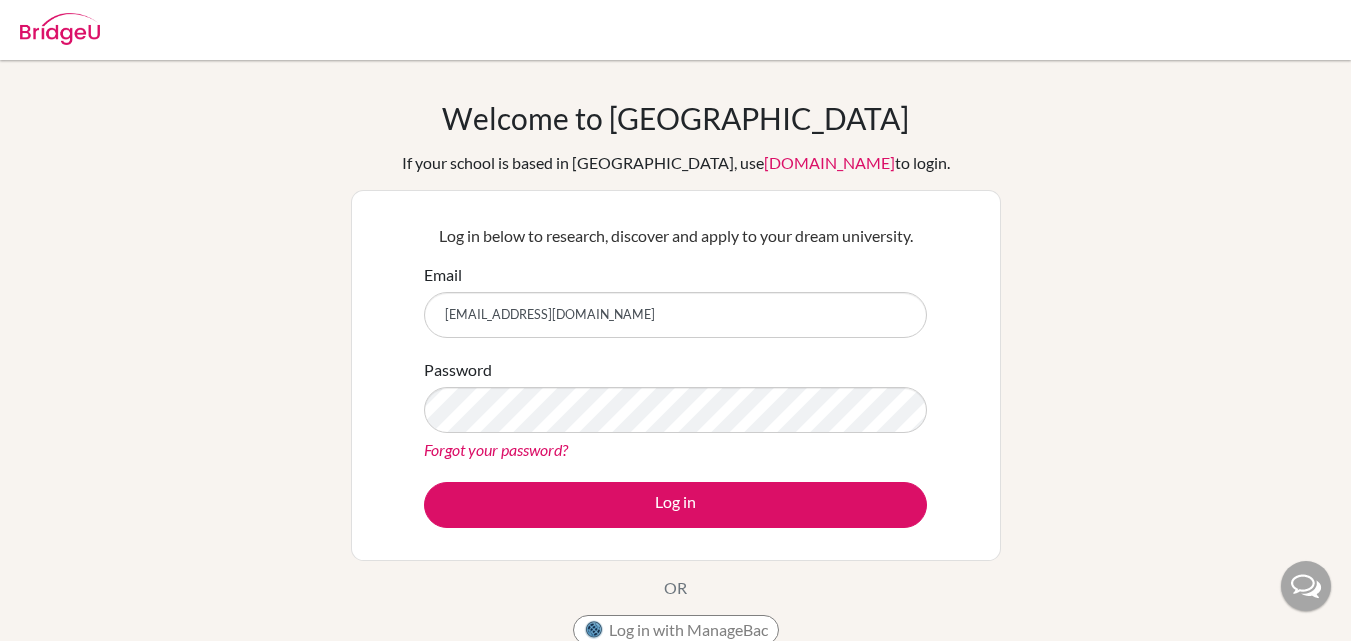 scroll, scrollTop: 0, scrollLeft: 0, axis: both 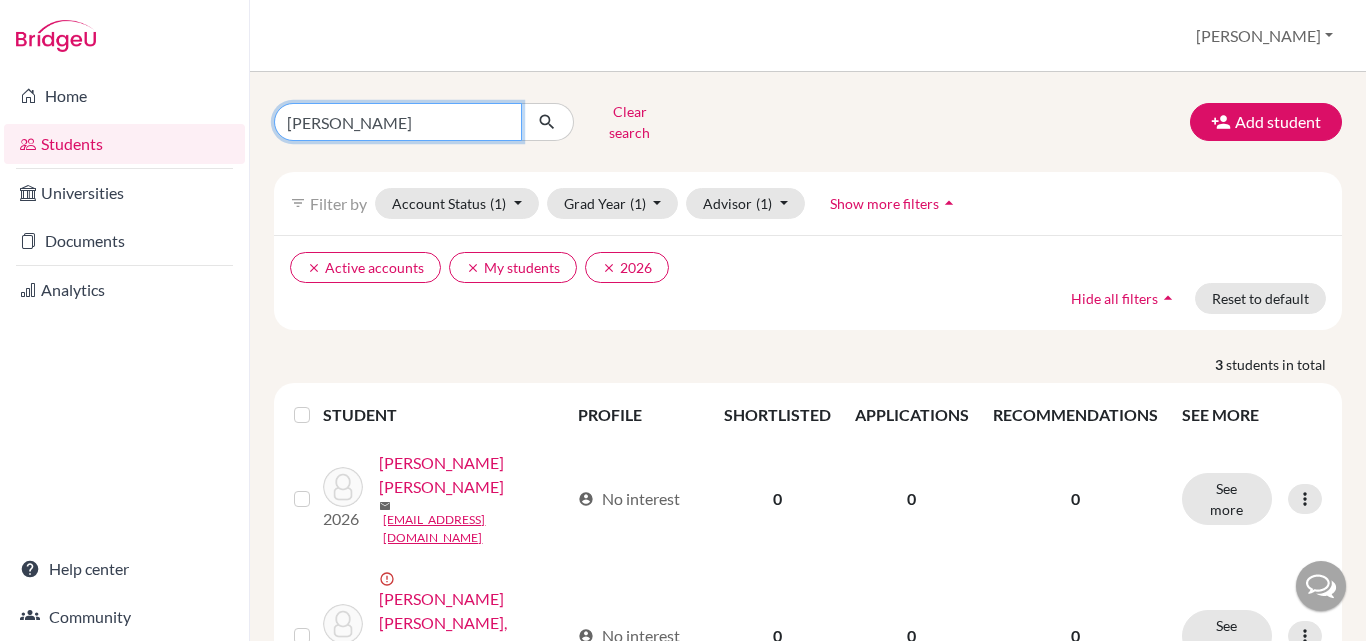 click on "jose" at bounding box center [398, 122] 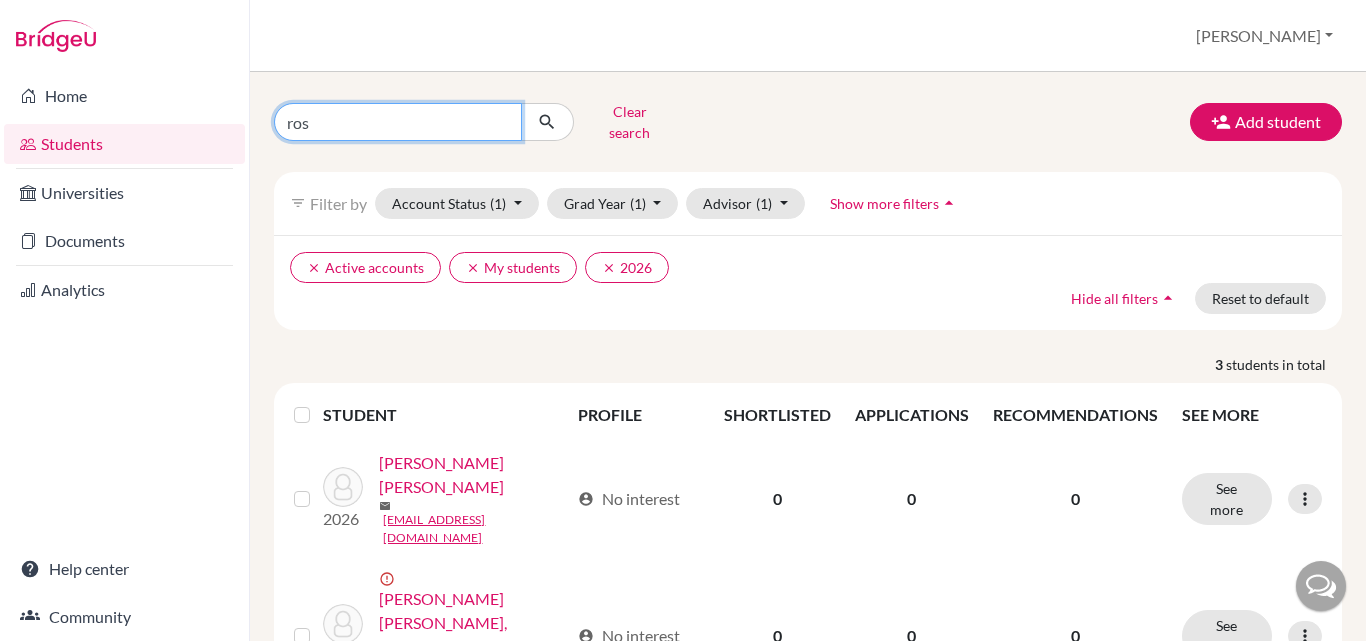 type on "rosa" 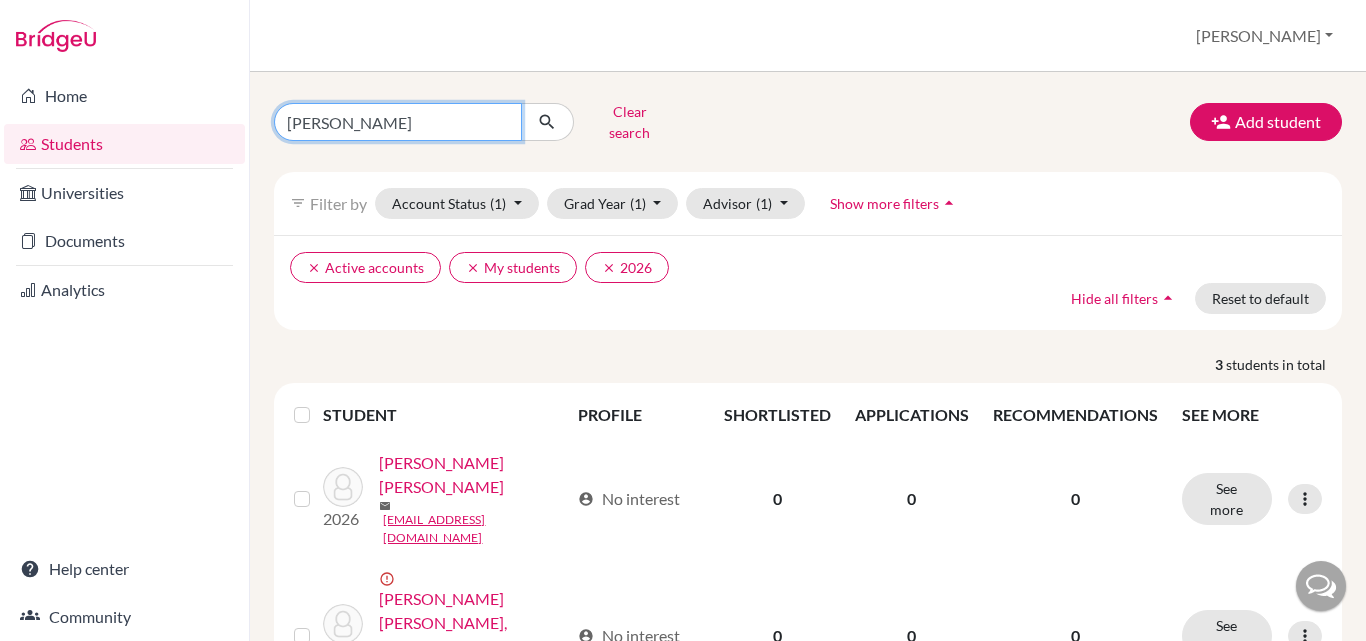 click at bounding box center (547, 122) 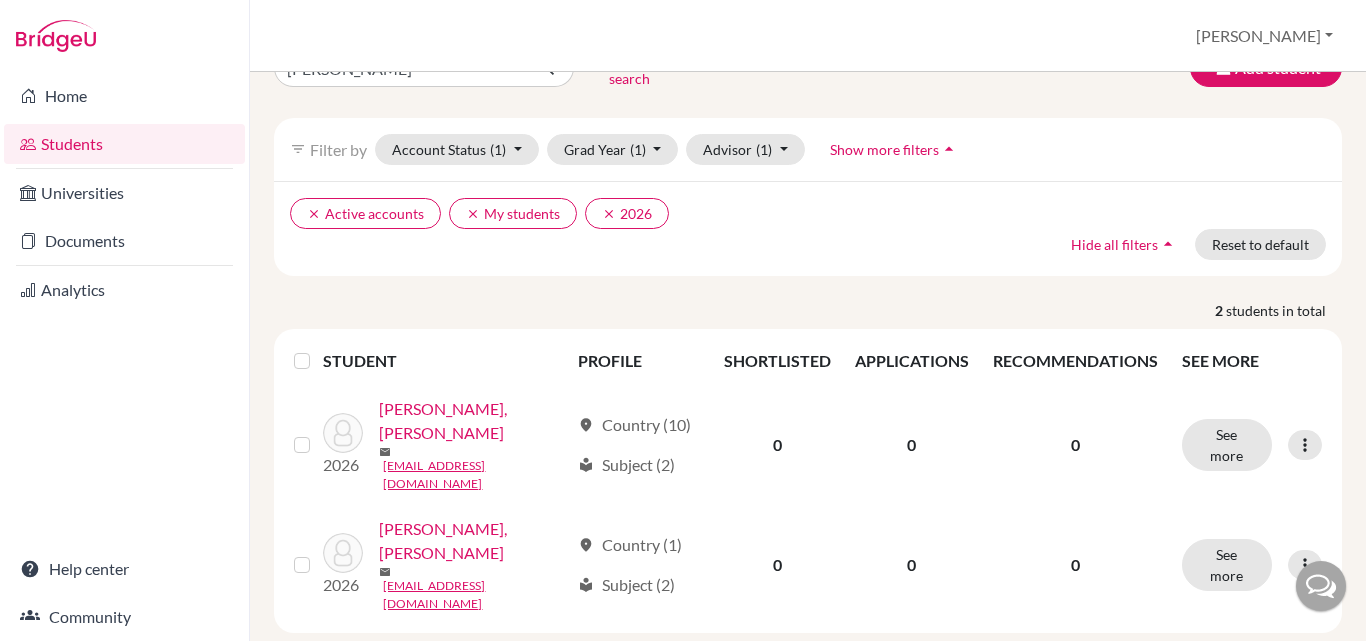 scroll, scrollTop: 0, scrollLeft: 0, axis: both 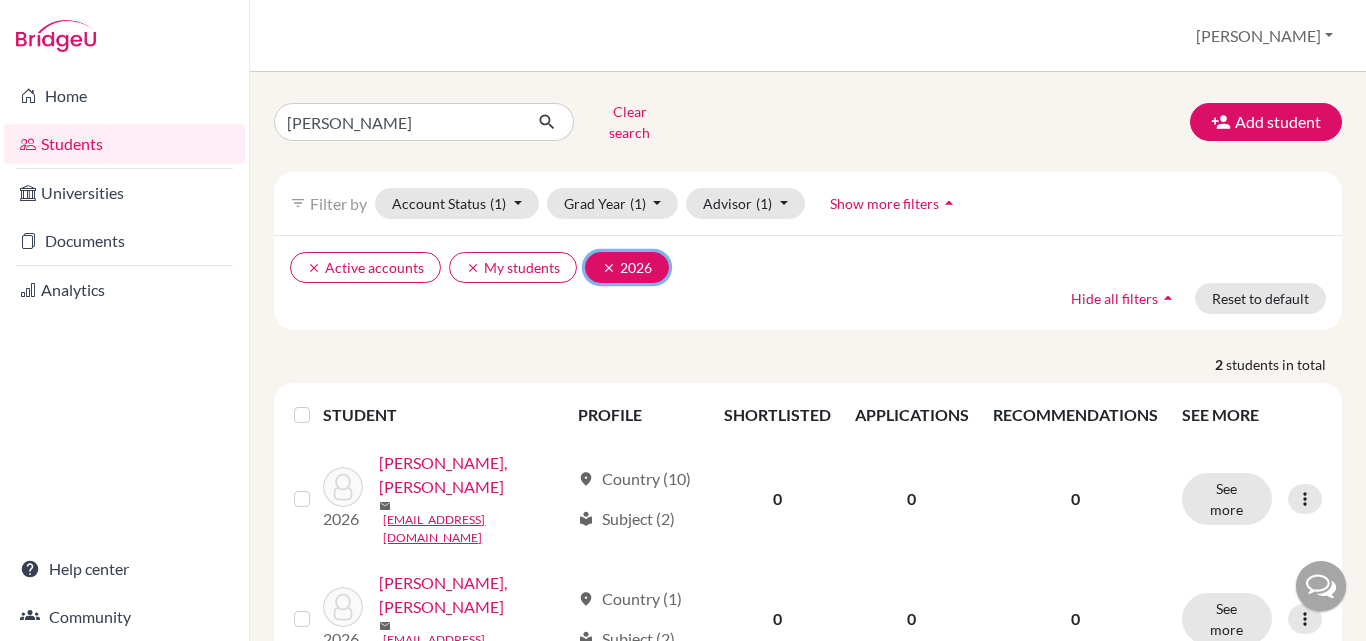 click on "clear" at bounding box center (609, 268) 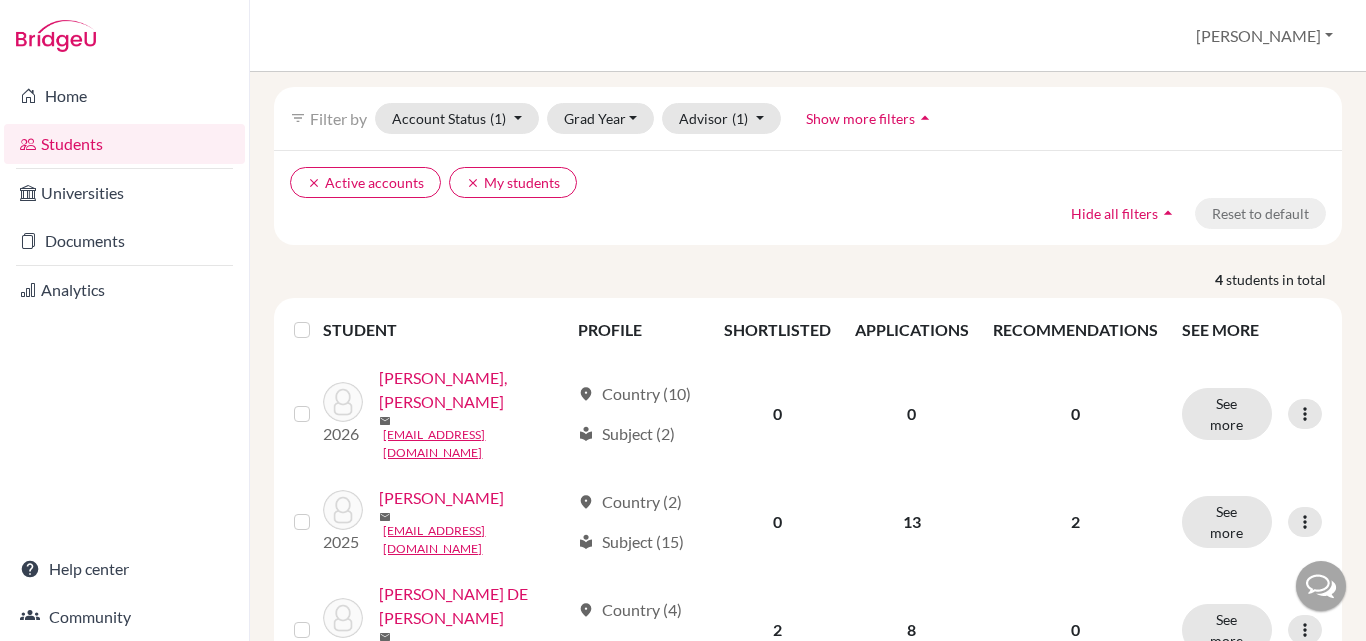 scroll, scrollTop: 232, scrollLeft: 0, axis: vertical 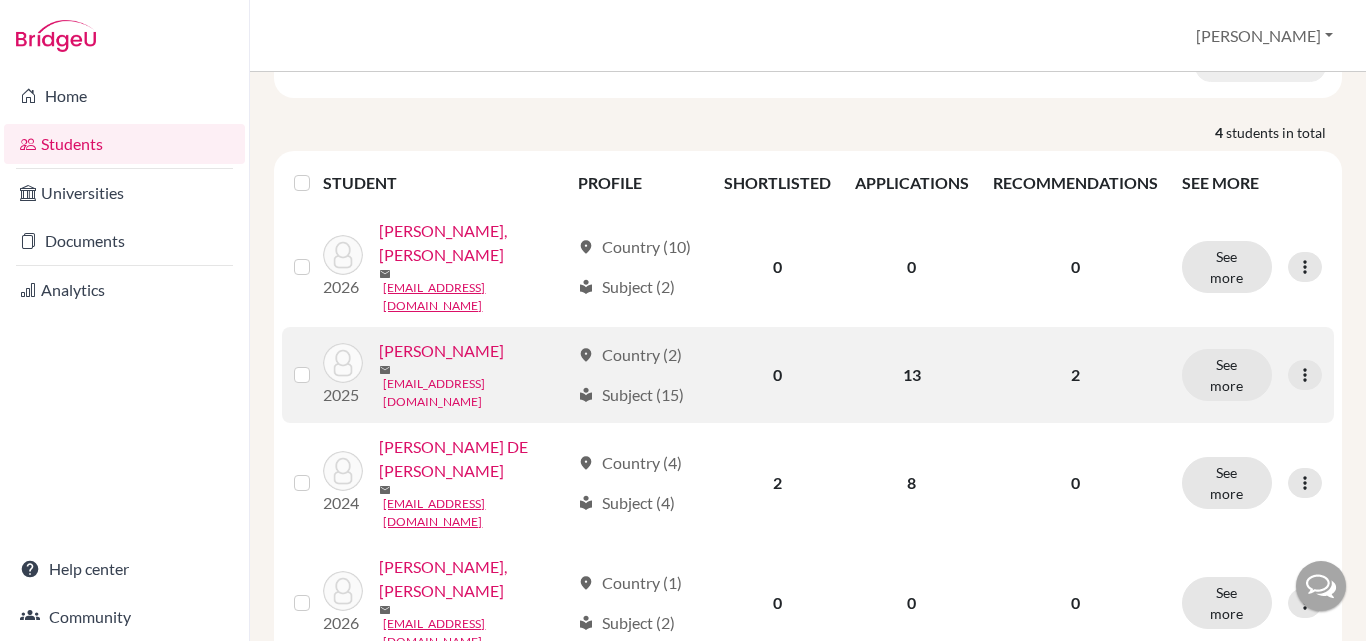 click on "rosafermin2425@gmail.com" at bounding box center (476, 393) 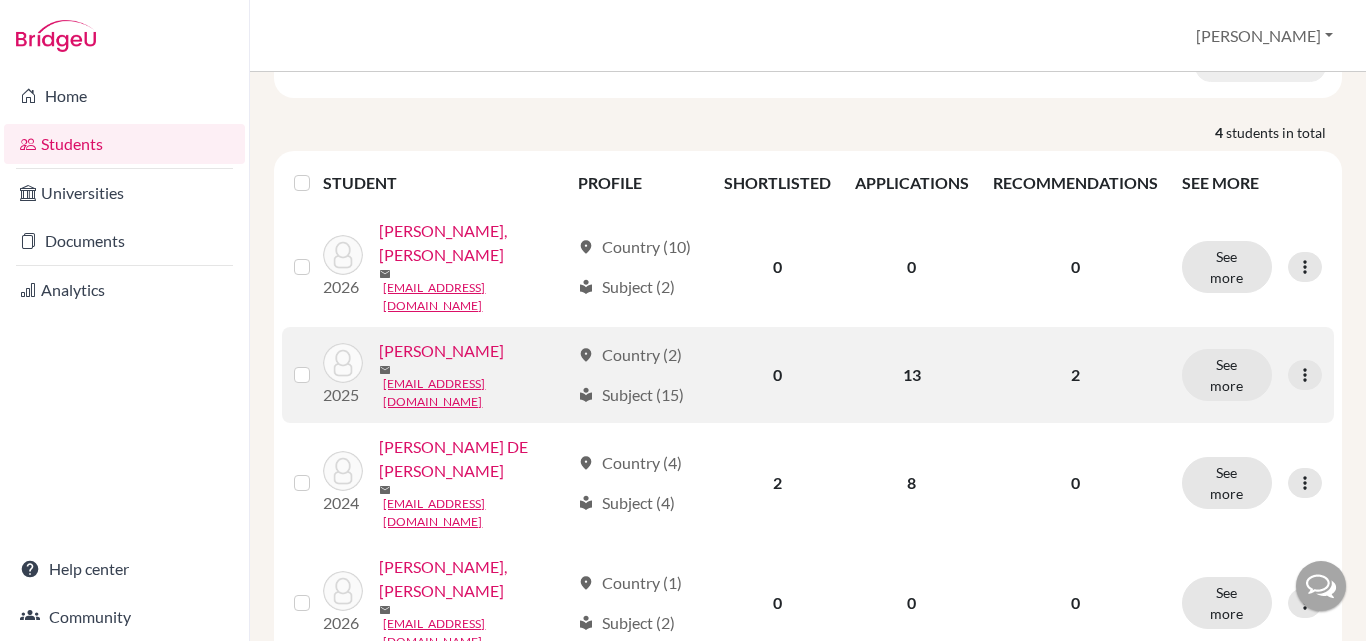click on "Fermin, Rosa" at bounding box center [441, 351] 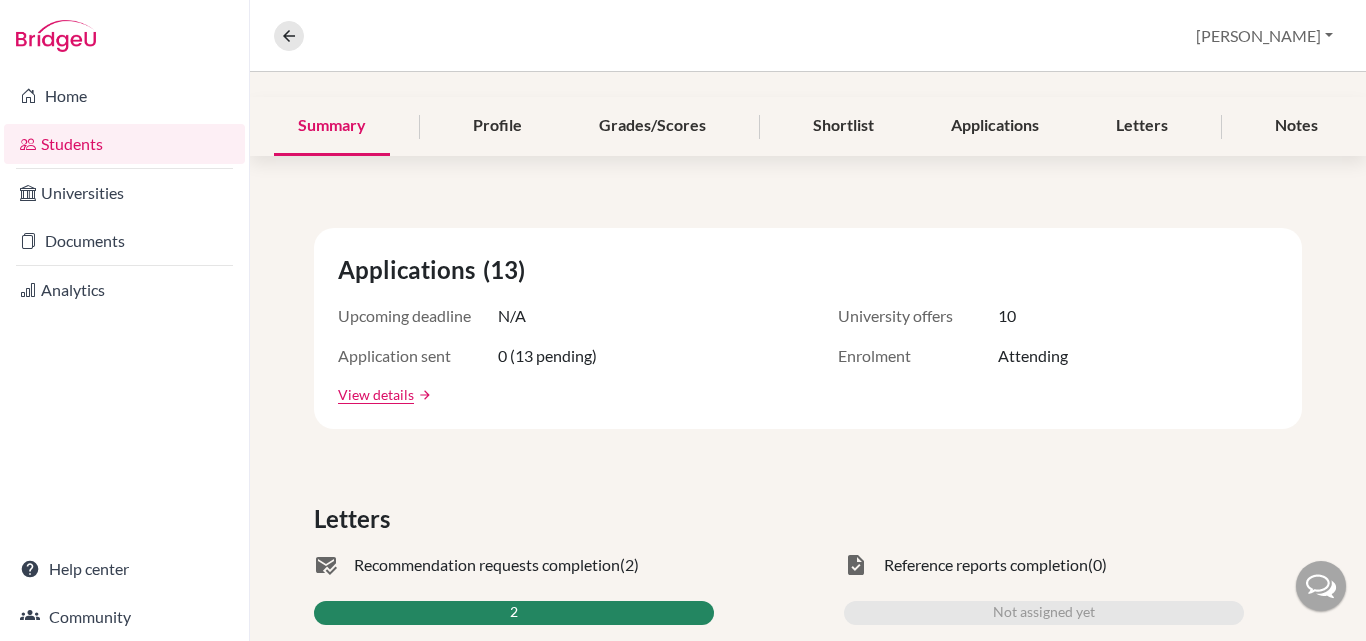 scroll, scrollTop: 0, scrollLeft: 0, axis: both 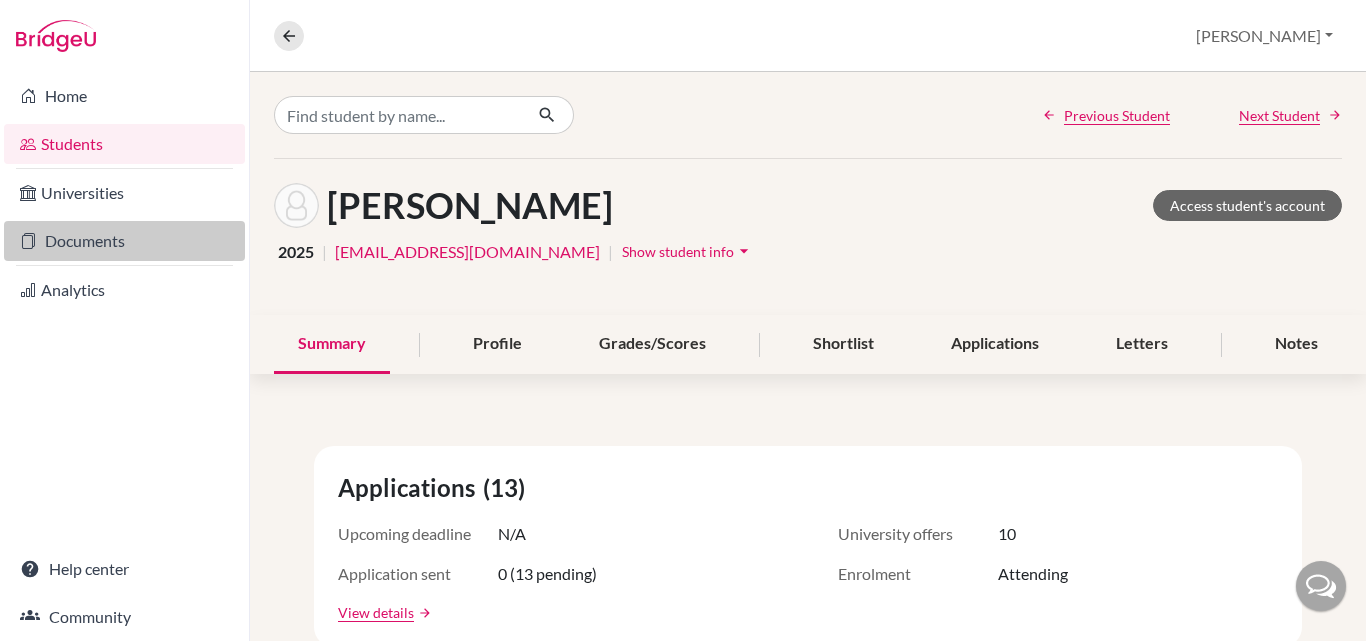 click on "Documents" at bounding box center [124, 241] 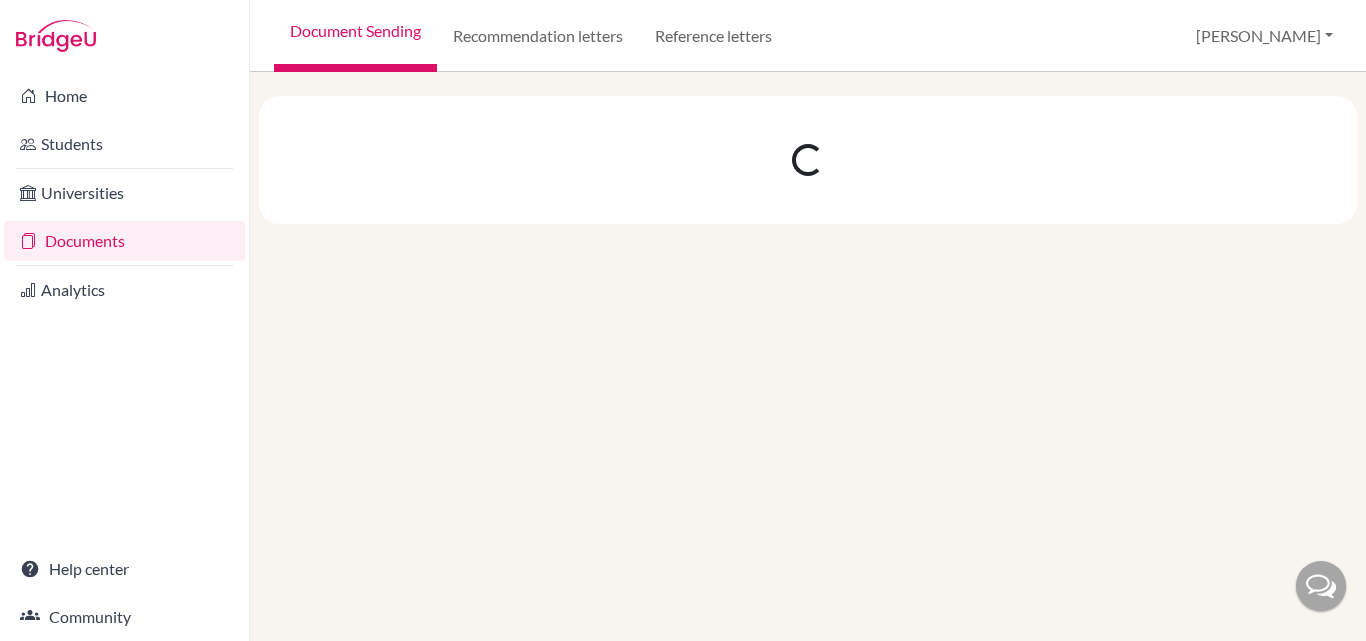 scroll, scrollTop: 0, scrollLeft: 0, axis: both 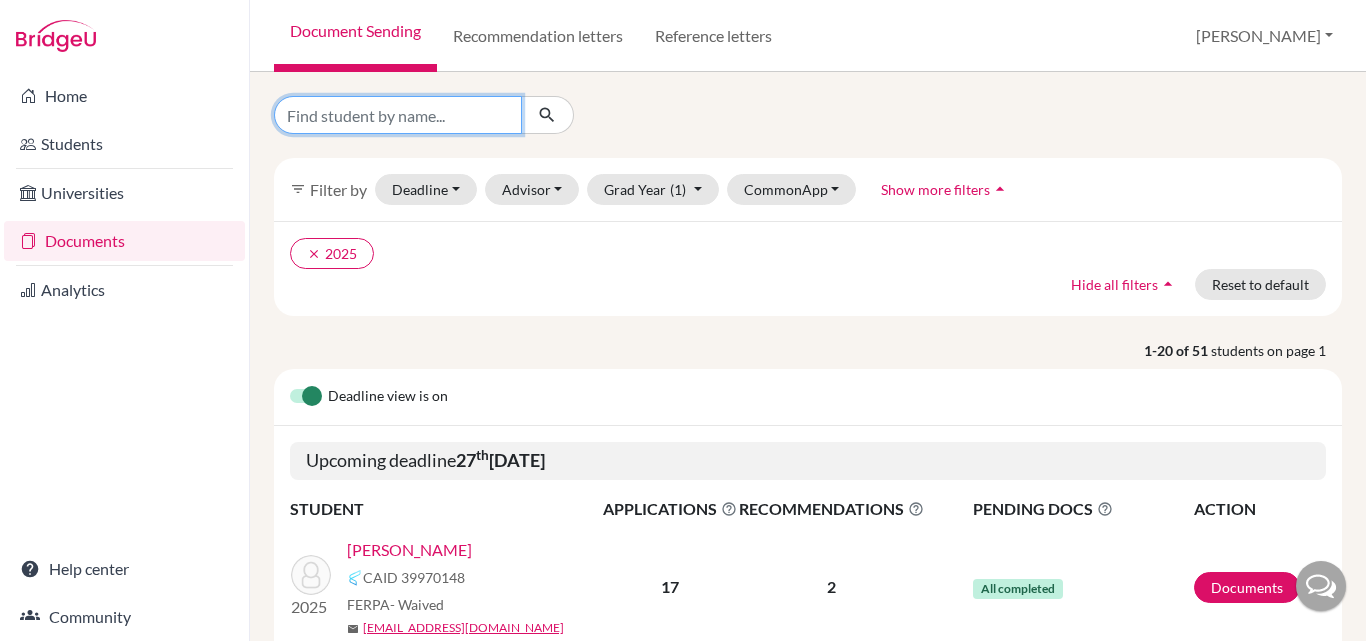 click at bounding box center [398, 115] 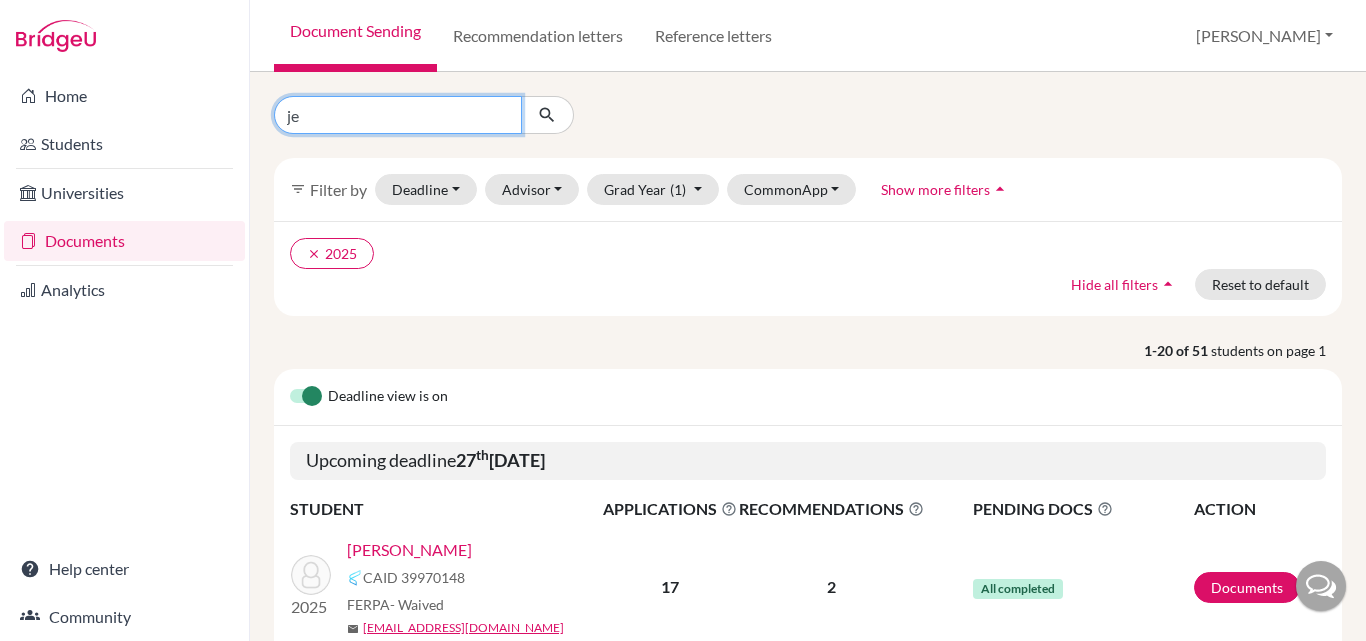 type on "j" 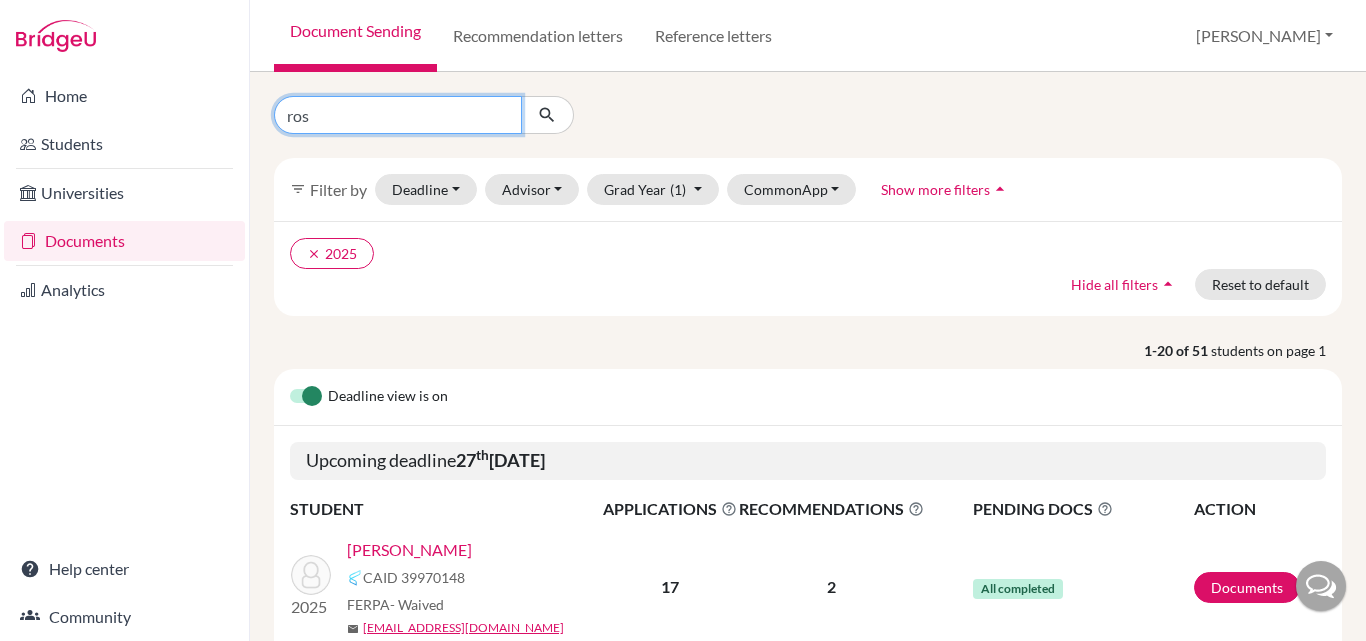 type on "rosa" 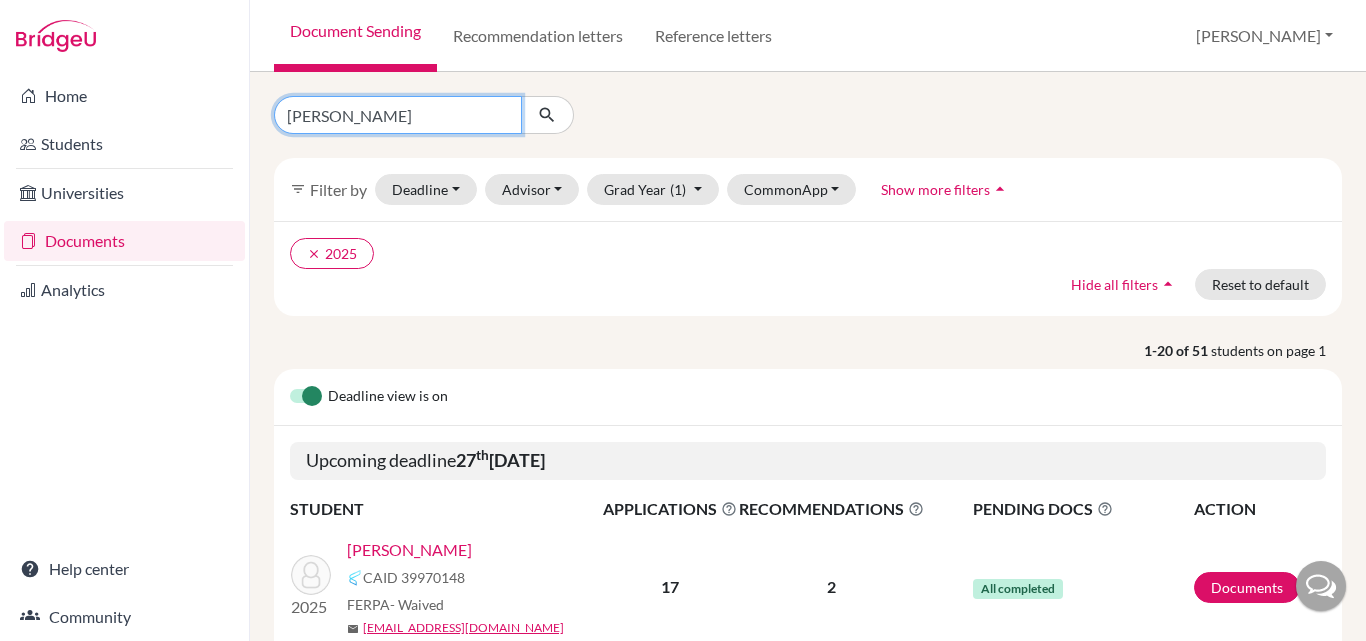 click at bounding box center (547, 115) 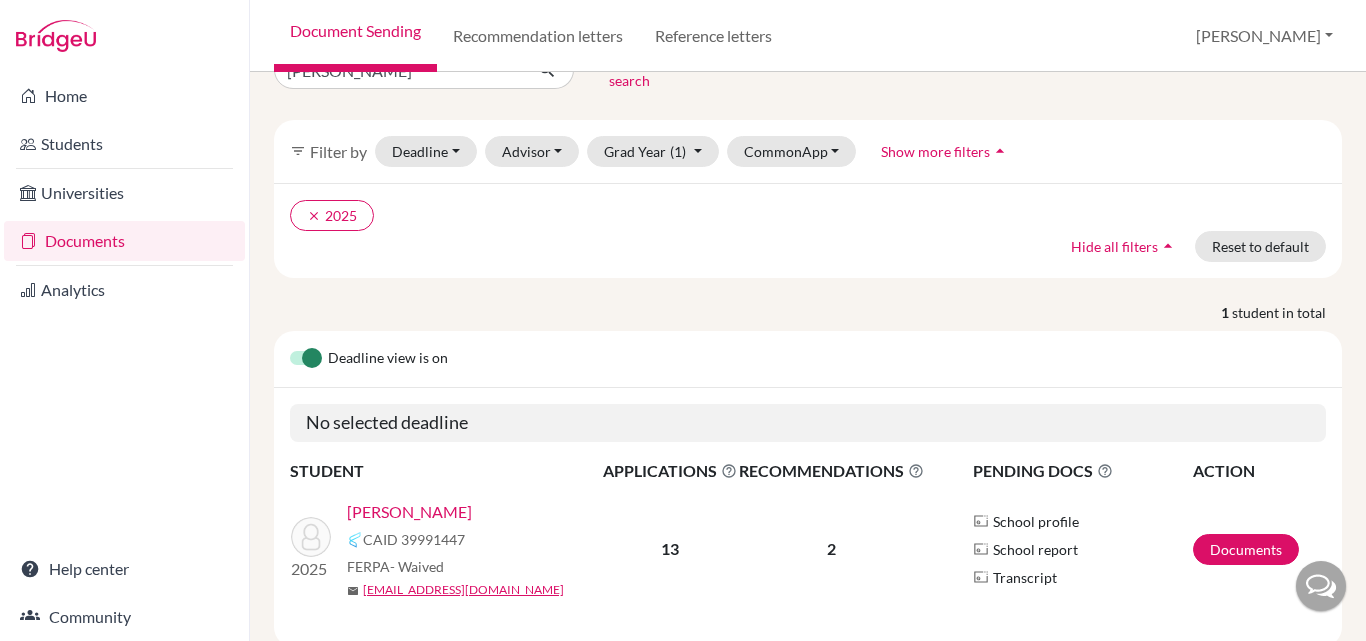 scroll, scrollTop: 92, scrollLeft: 0, axis: vertical 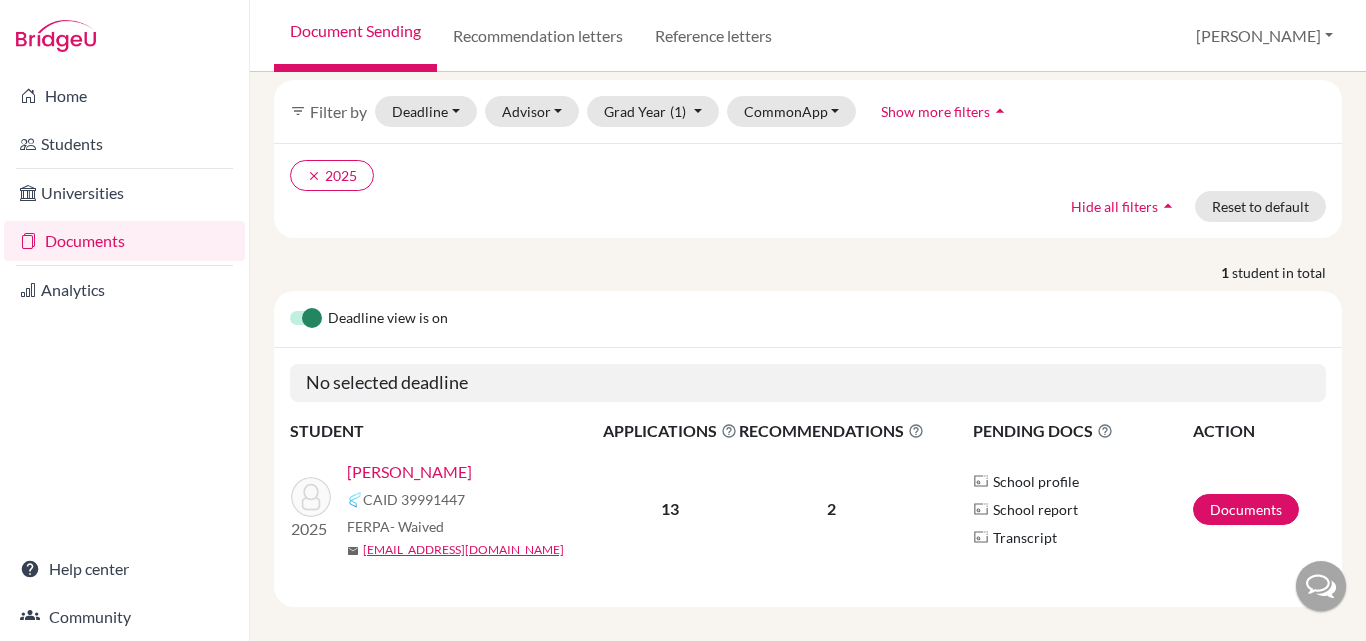 click on "Fermin, Rosa" at bounding box center [409, 472] 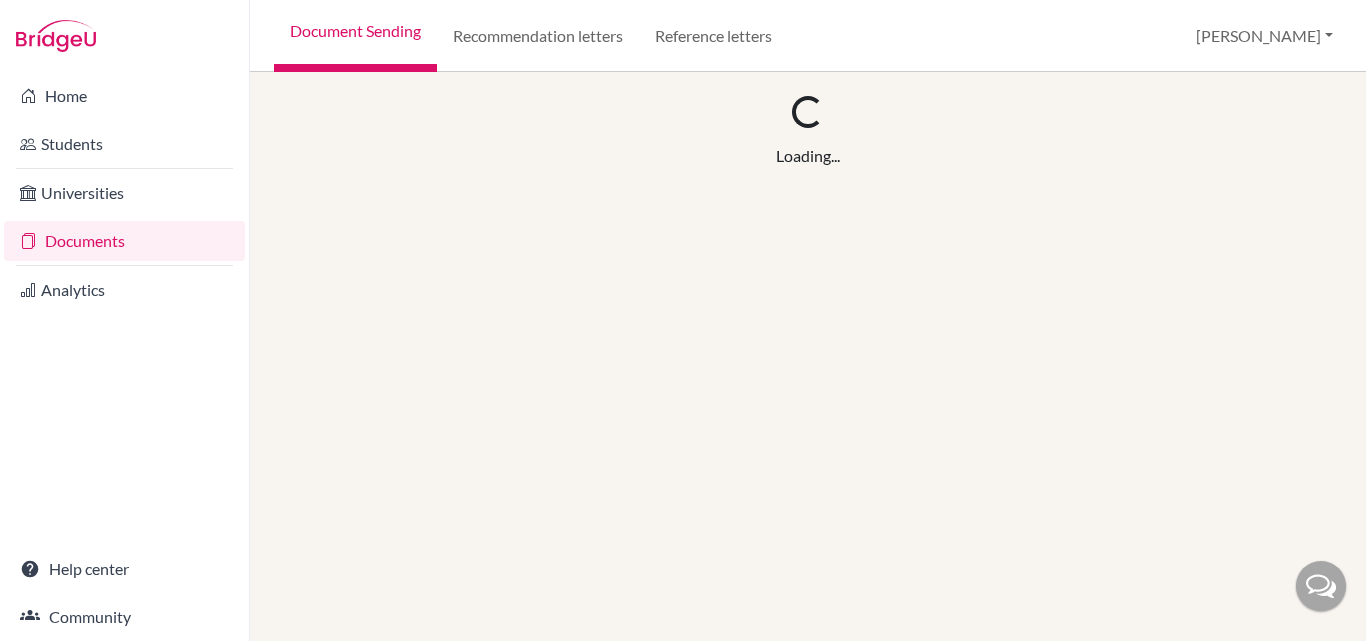 scroll, scrollTop: 0, scrollLeft: 0, axis: both 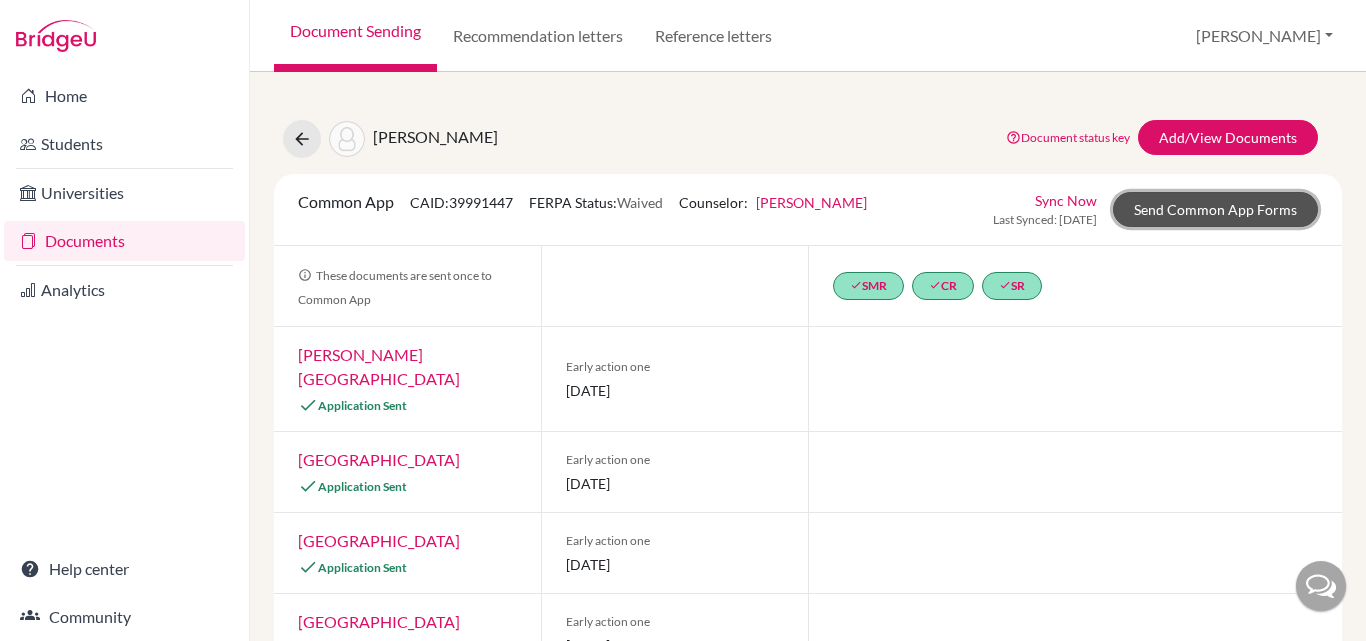 click on "Send Common App Forms" at bounding box center (1215, 209) 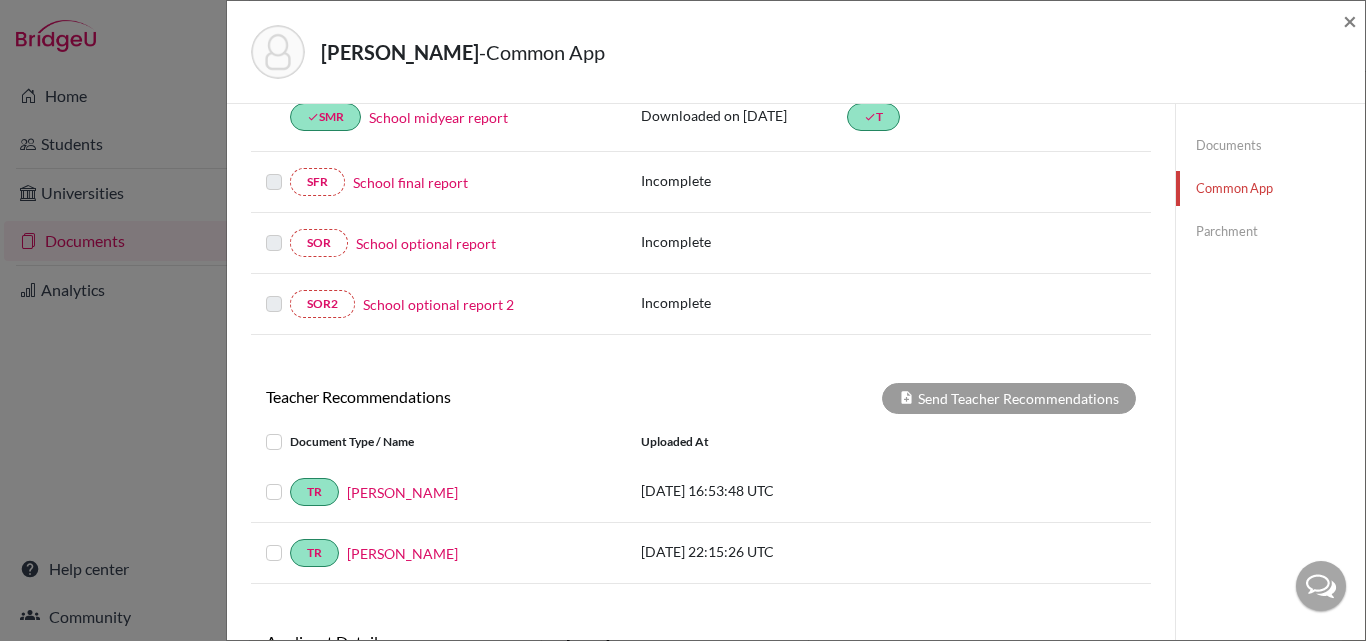 scroll, scrollTop: 500, scrollLeft: 0, axis: vertical 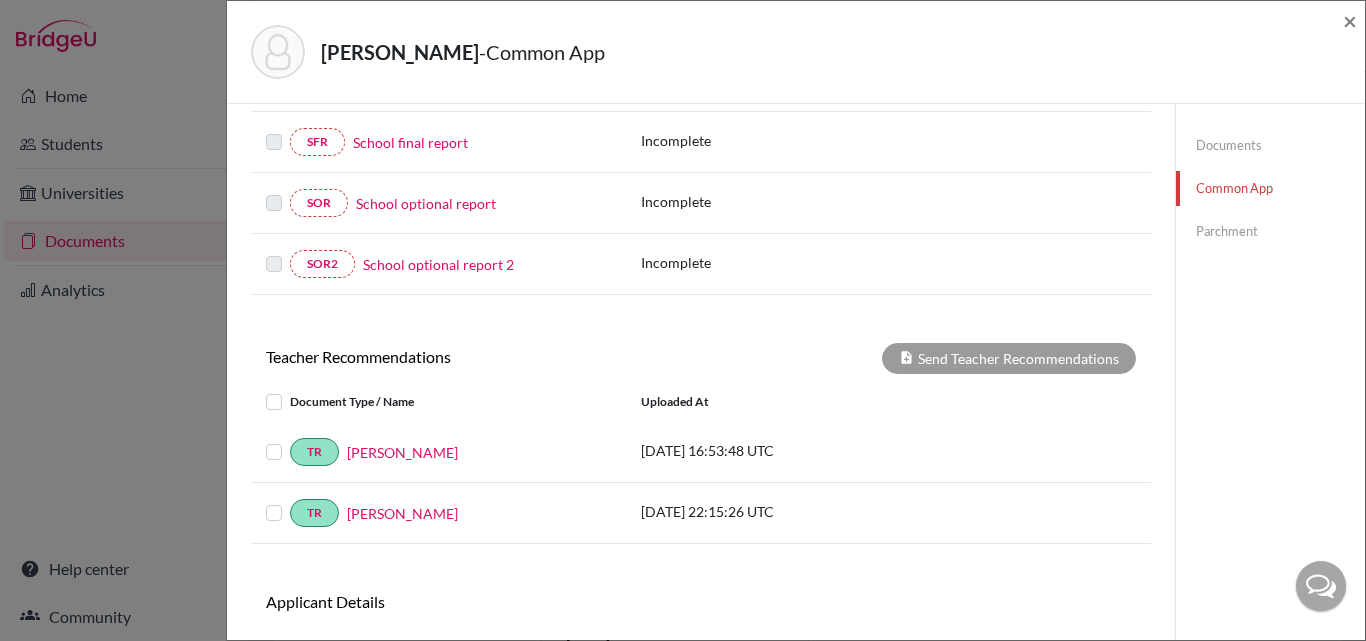 click at bounding box center (274, 130) 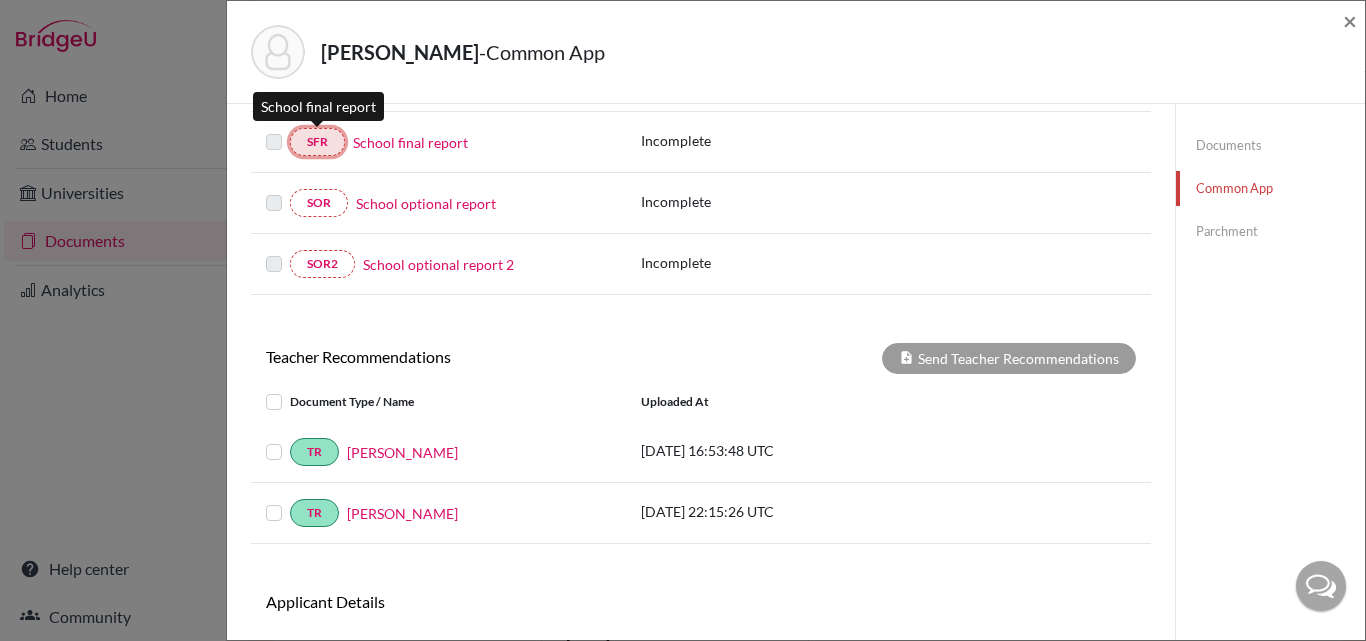 click on "SFR" at bounding box center (317, 142) 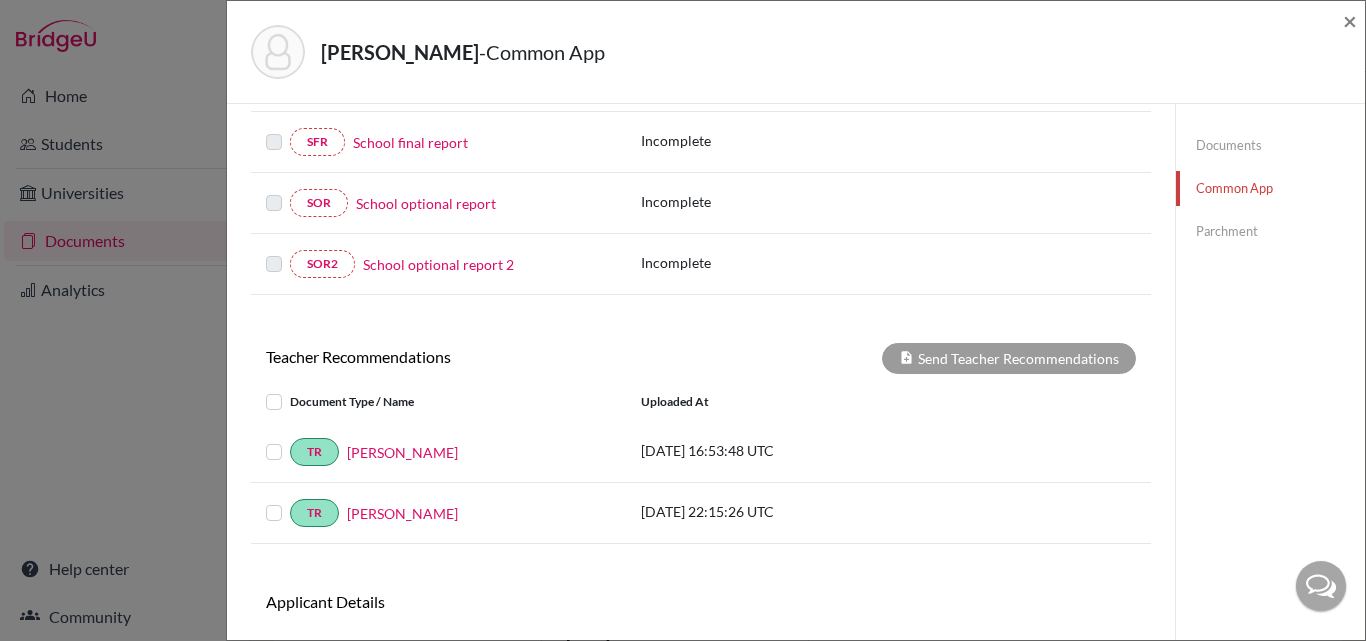 click on "School final report" at bounding box center [410, 142] 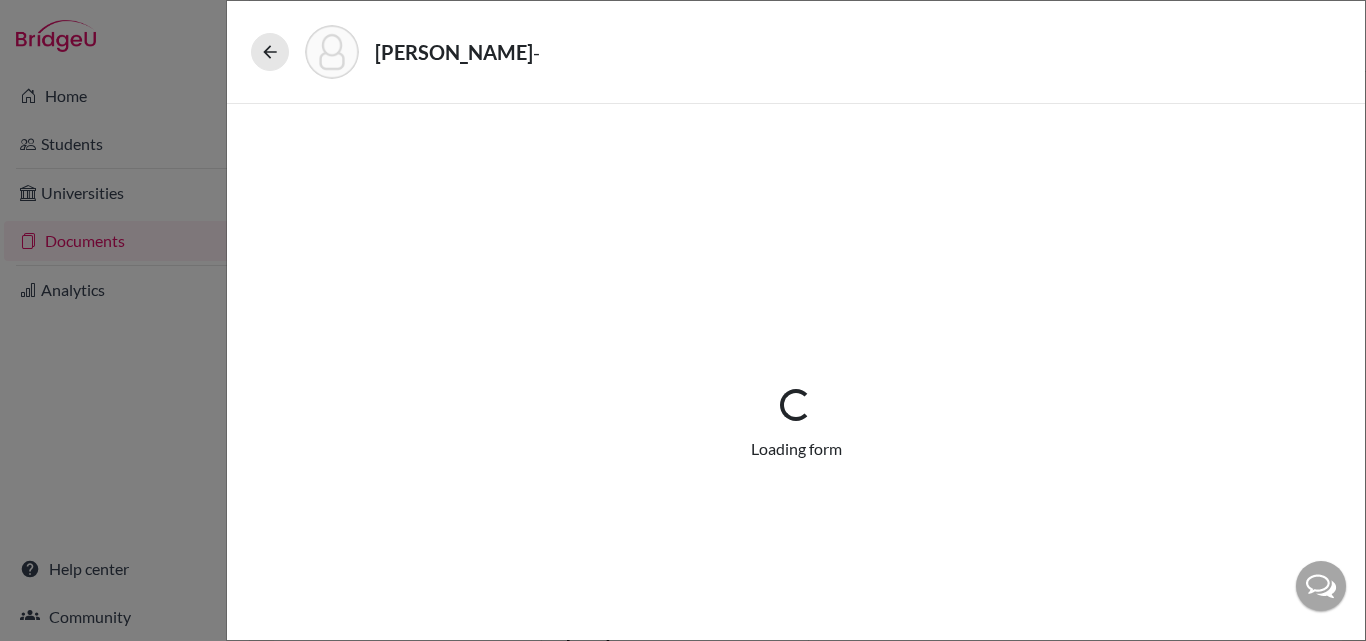 select on "5" 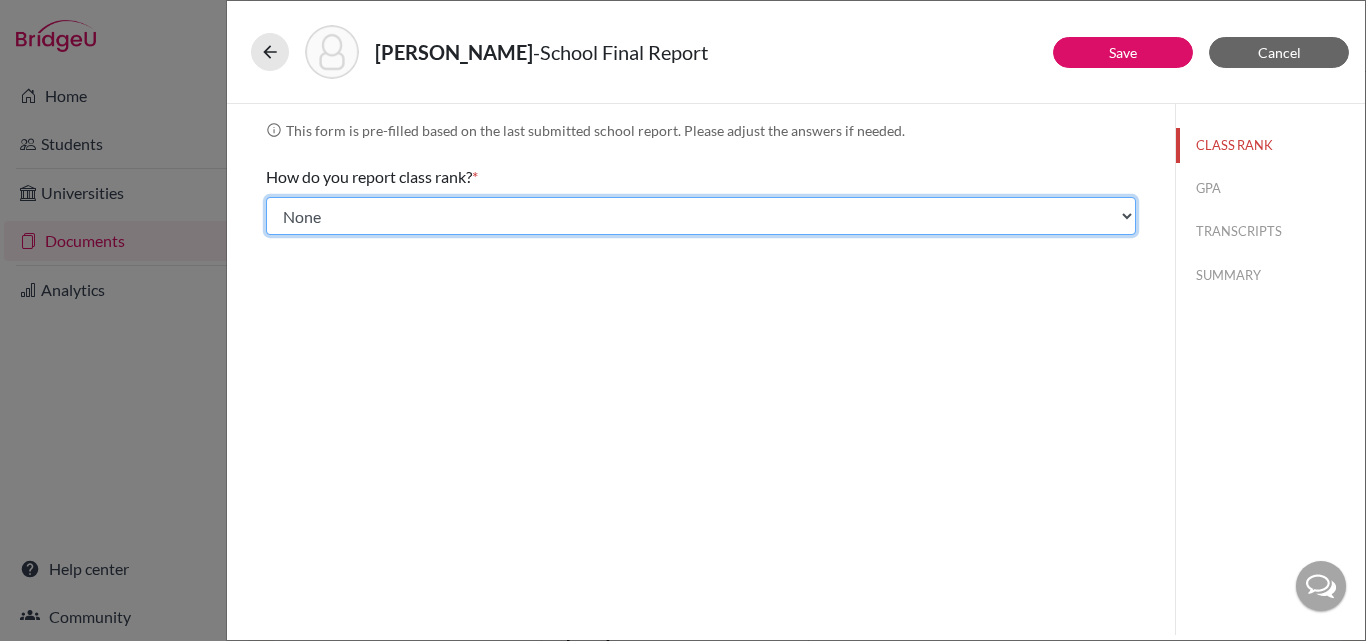 click on "Select... Exact Decile Quintile Quartile None" 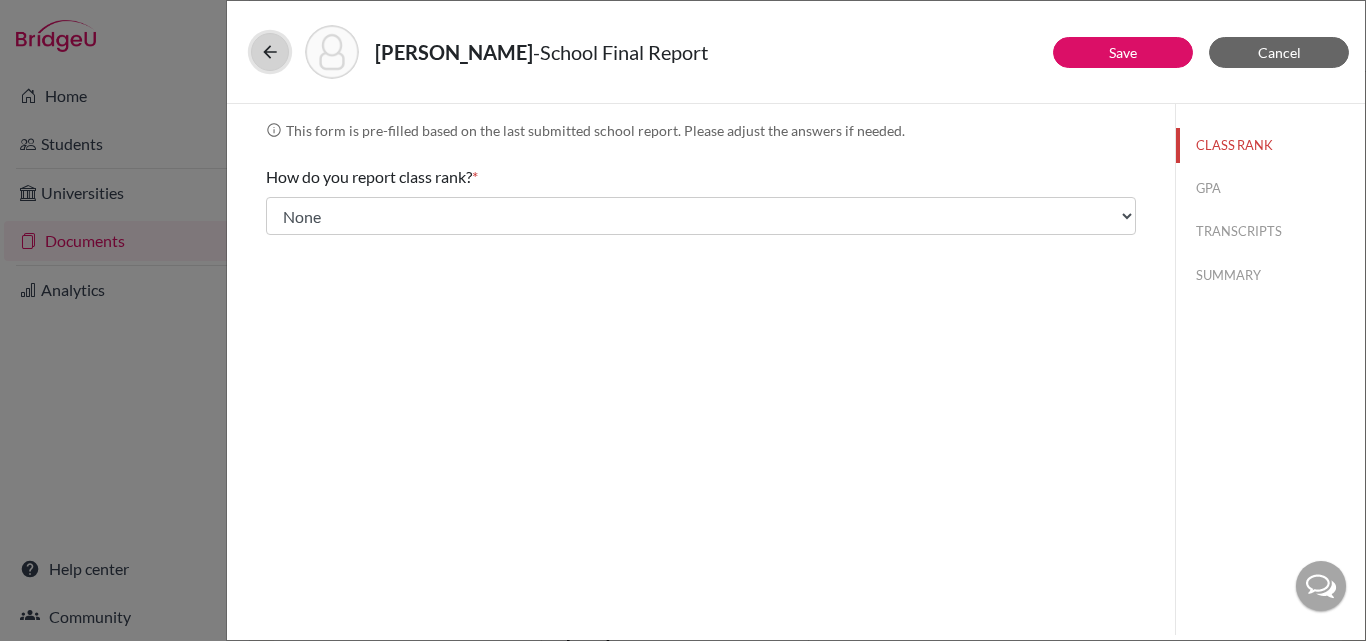 click at bounding box center [270, 52] 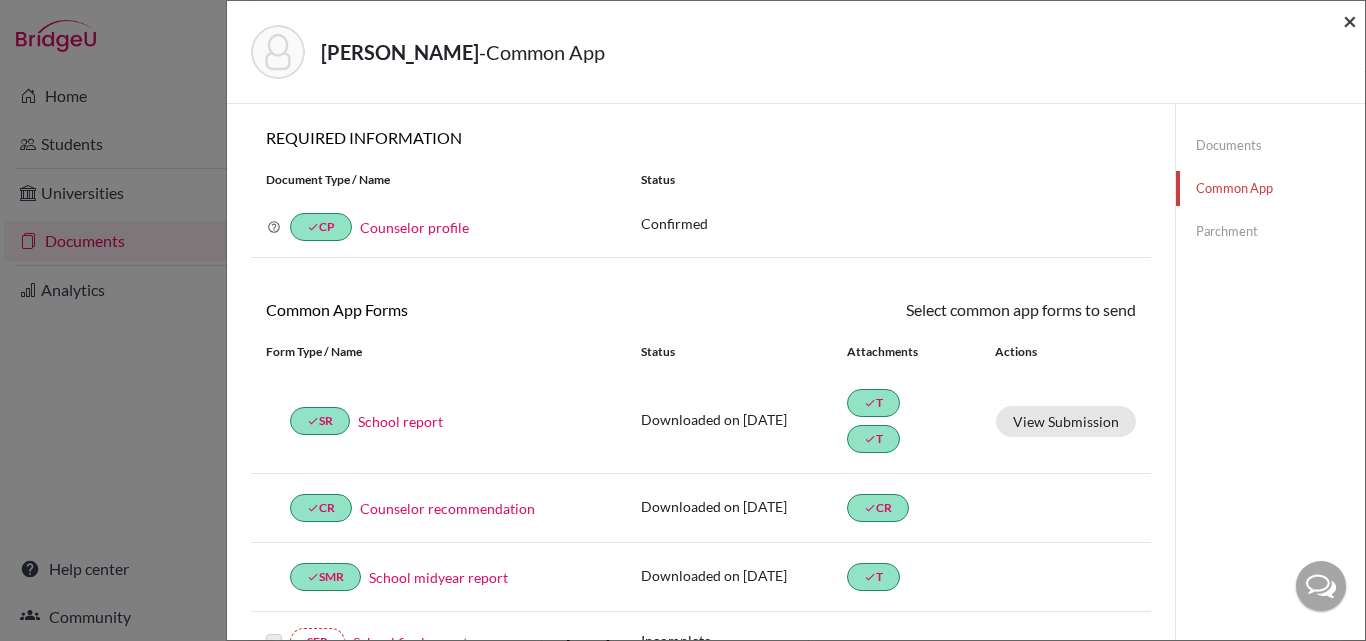 click on "×" at bounding box center (1350, 20) 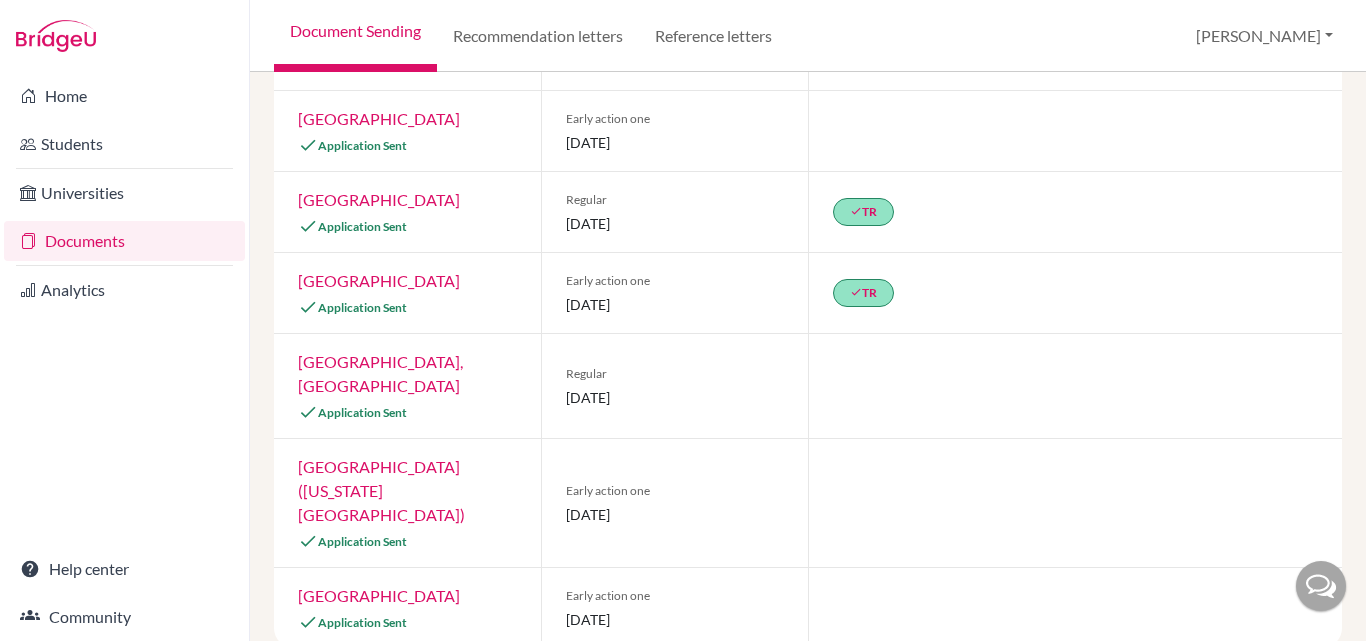 scroll, scrollTop: 700, scrollLeft: 0, axis: vertical 